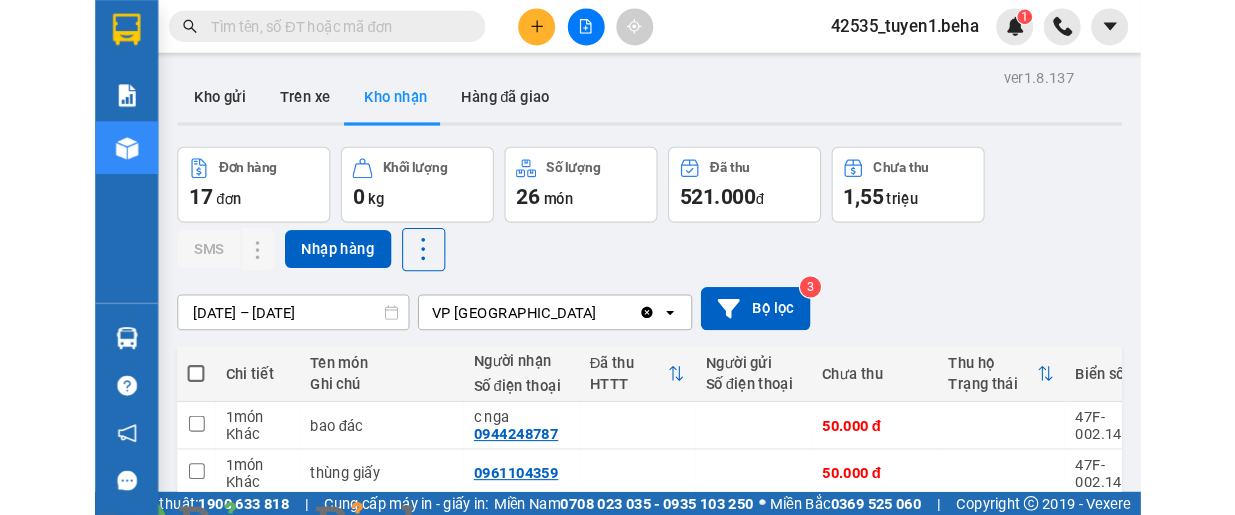 scroll, scrollTop: 0, scrollLeft: 0, axis: both 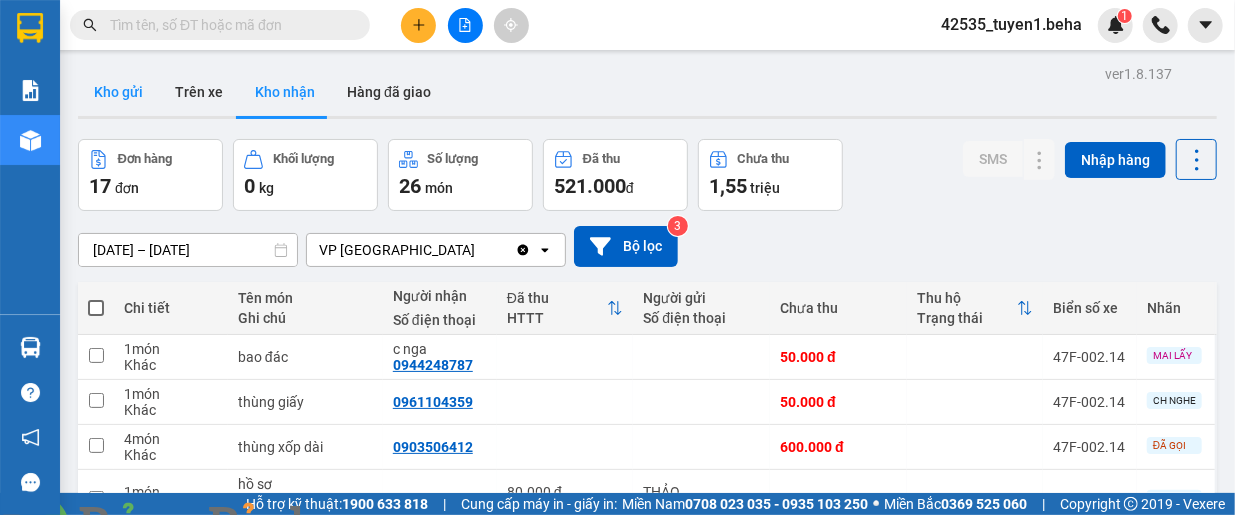 click on "Kho gửi" at bounding box center [118, 92] 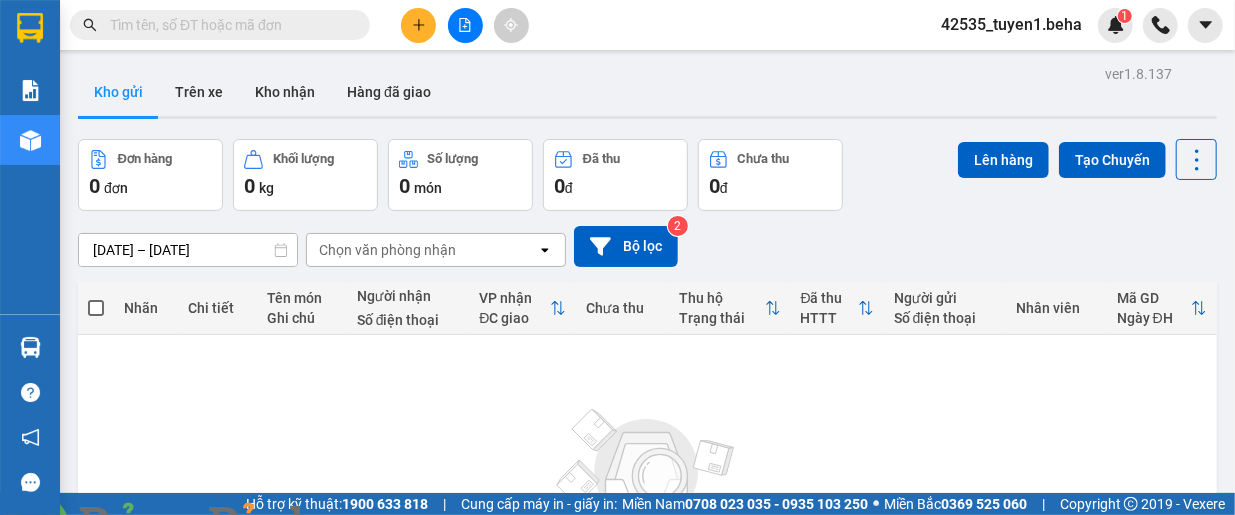 click at bounding box center [362, 527] 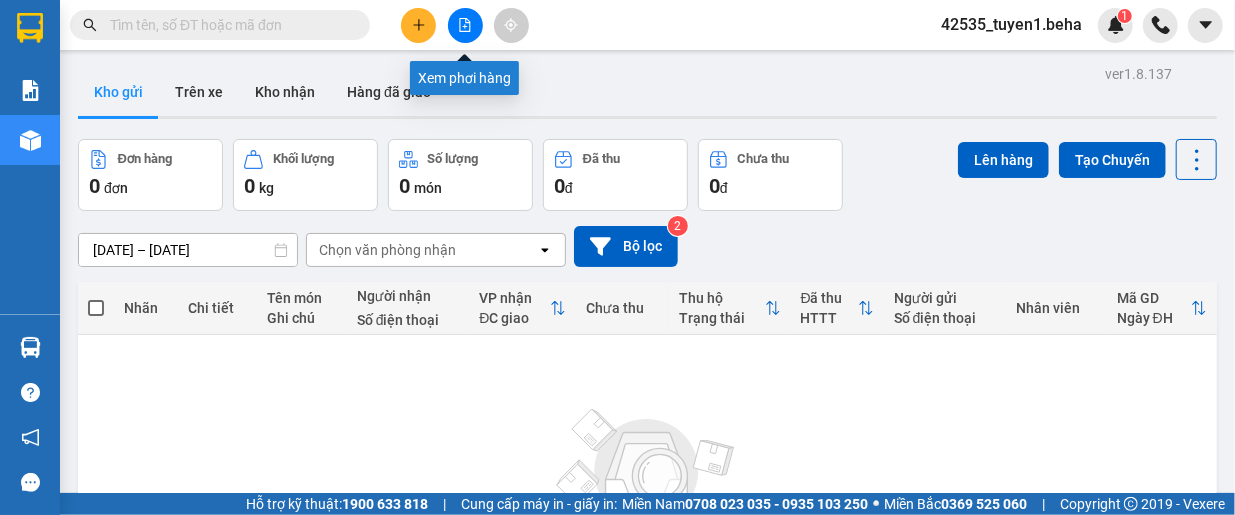 click at bounding box center [465, 25] 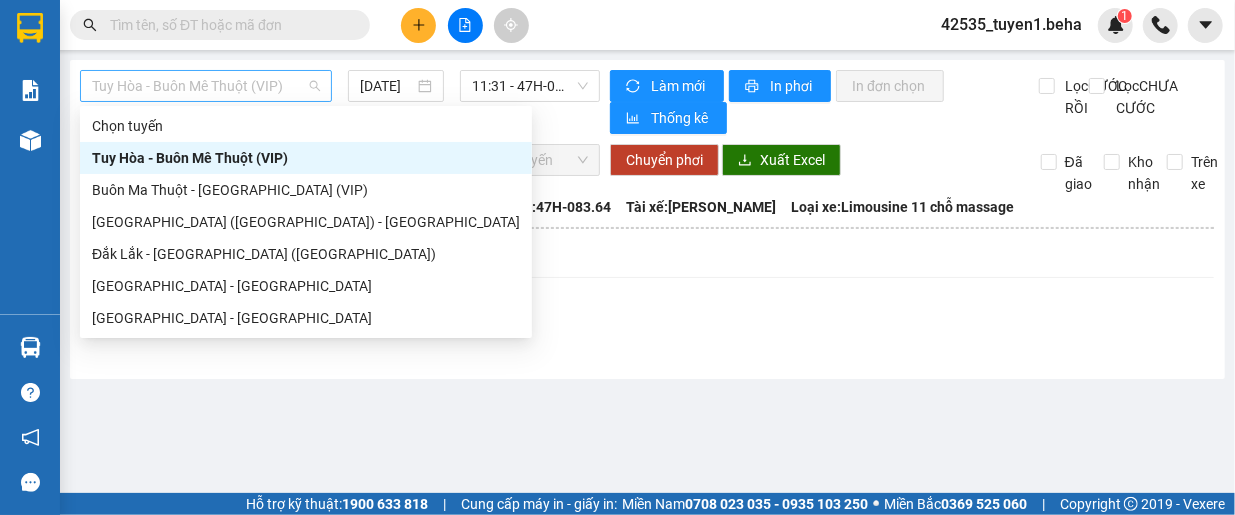 click on "Tuy Hòa - Buôn Mê Thuột (VIP)" at bounding box center [206, 86] 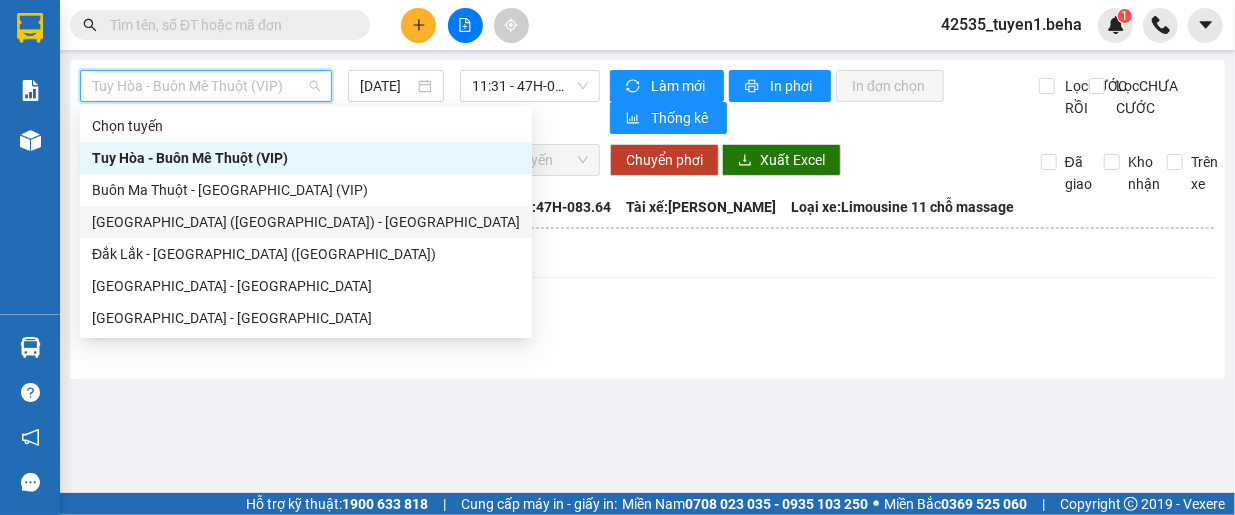 click on "[GEOGRAPHIC_DATA] ([GEOGRAPHIC_DATA]) - [GEOGRAPHIC_DATA]" at bounding box center (306, 222) 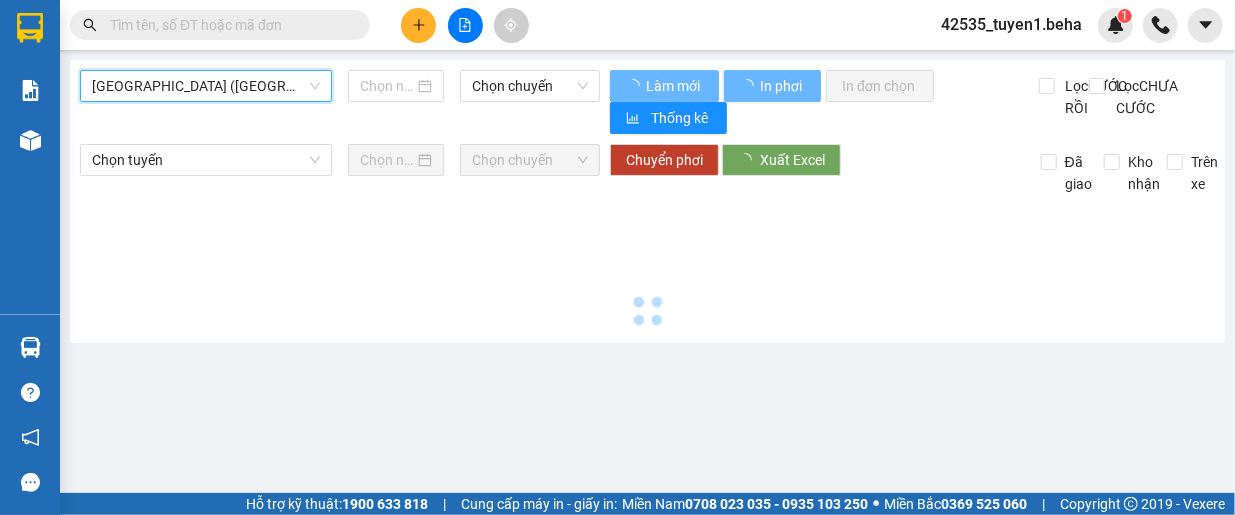 type on "[DATE]" 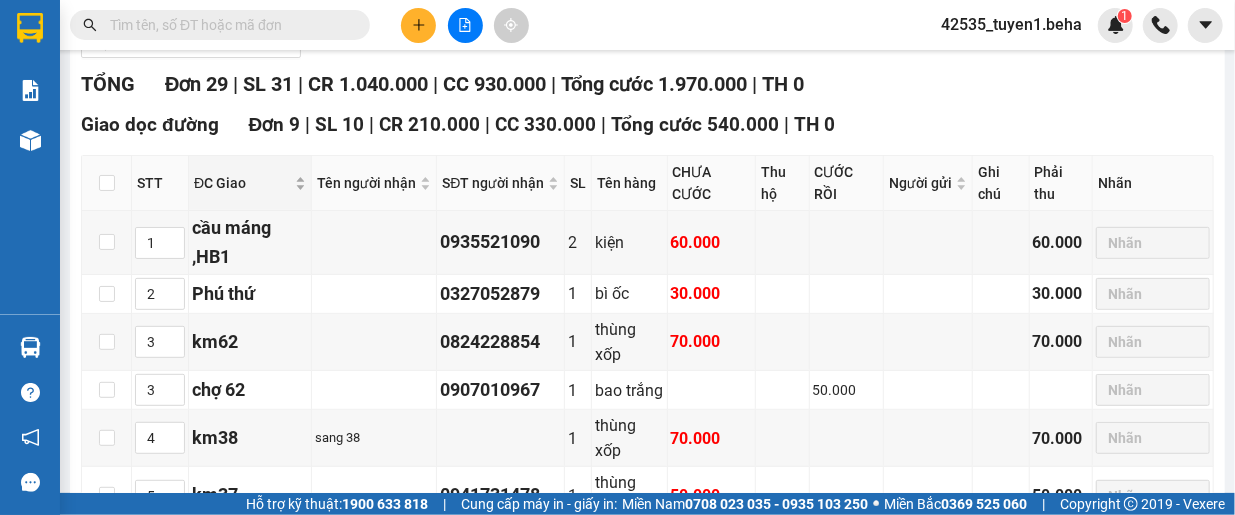 scroll, scrollTop: 0, scrollLeft: 0, axis: both 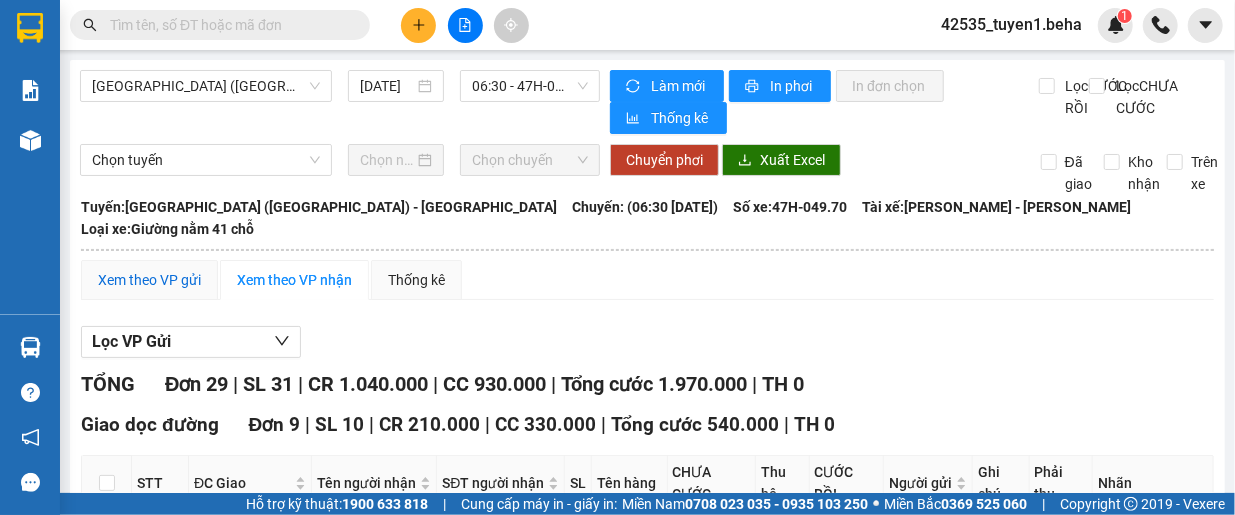 drag, startPoint x: 144, startPoint y: 257, endPoint x: 342, endPoint y: 293, distance: 201.24612 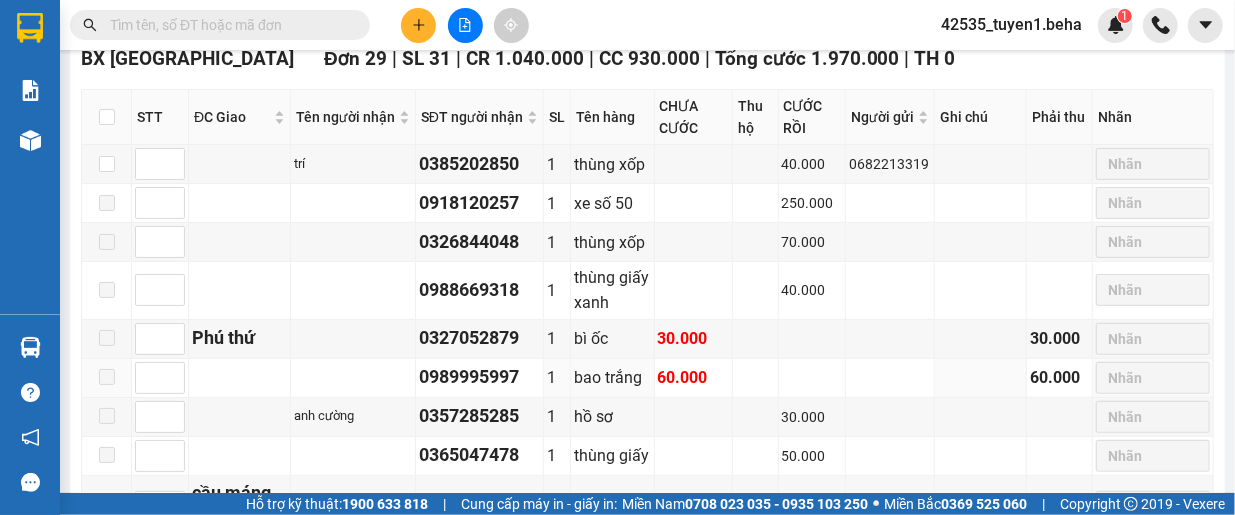 scroll, scrollTop: 336, scrollLeft: 0, axis: vertical 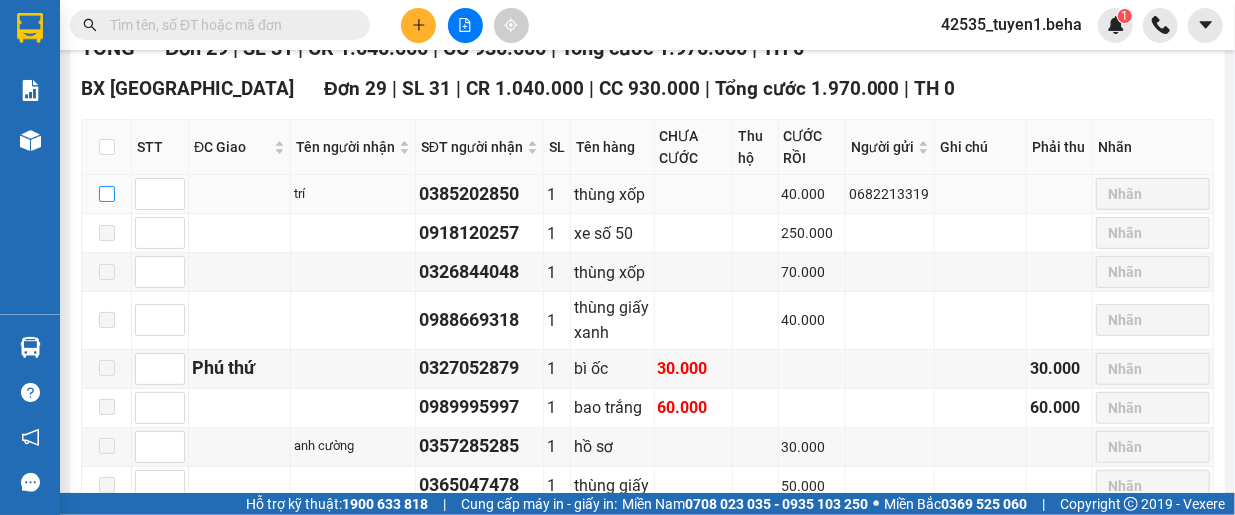 click at bounding box center (107, 194) 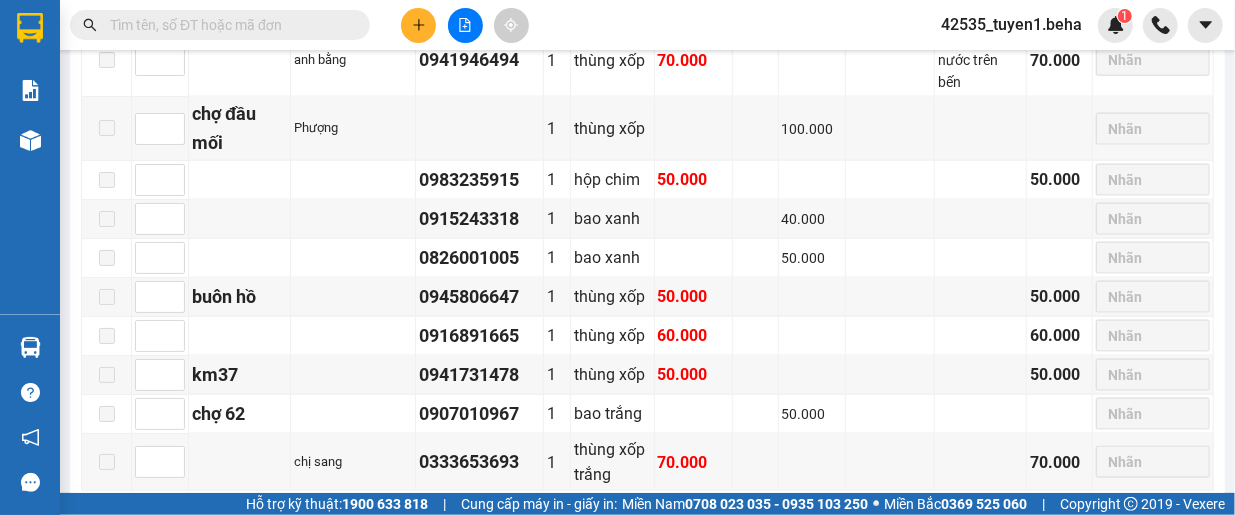 scroll, scrollTop: 1436, scrollLeft: 0, axis: vertical 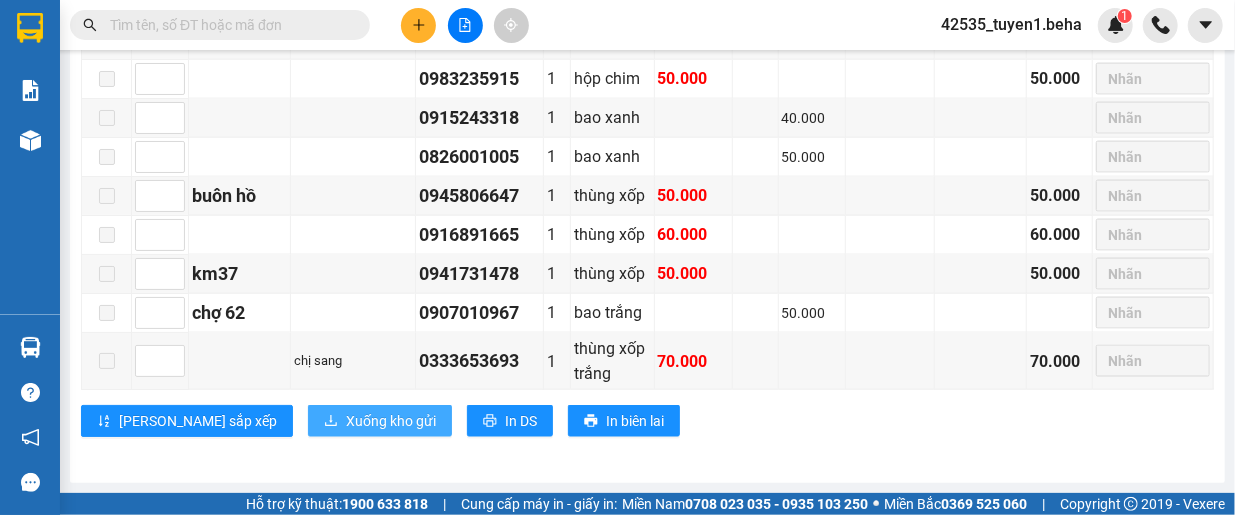 click on "Xuống kho gửi" at bounding box center [391, 421] 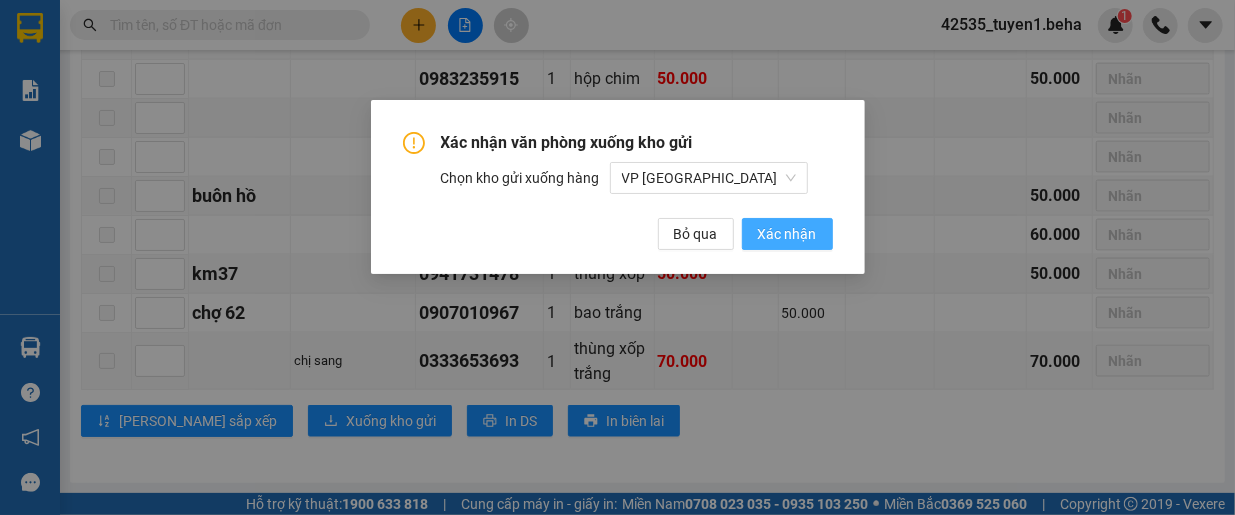 click on "Xác nhận" at bounding box center (787, 234) 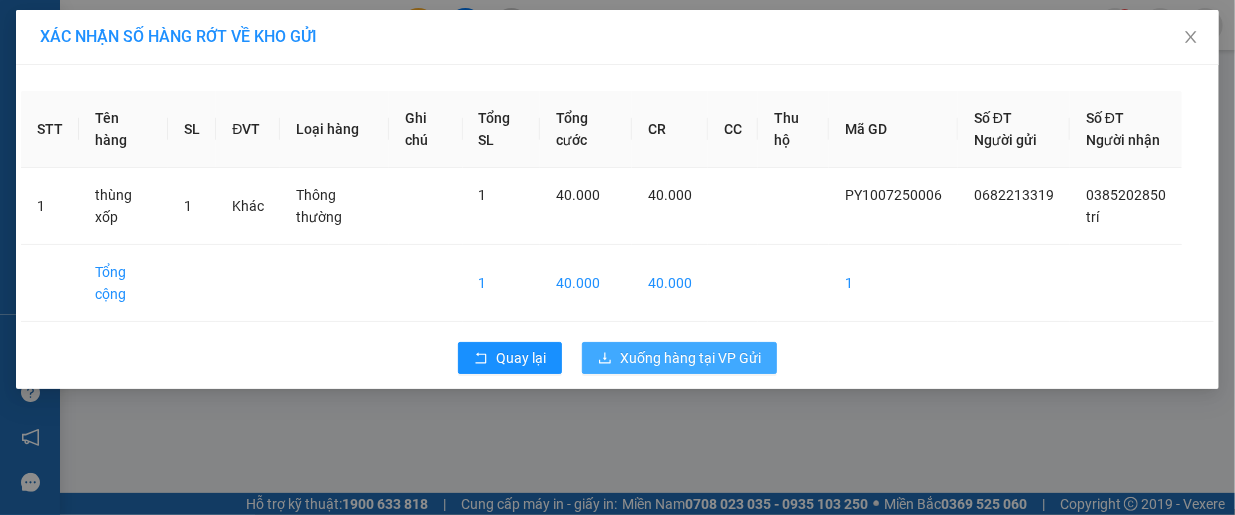 click on "Xuống hàng tại VP Gửi" at bounding box center (690, 358) 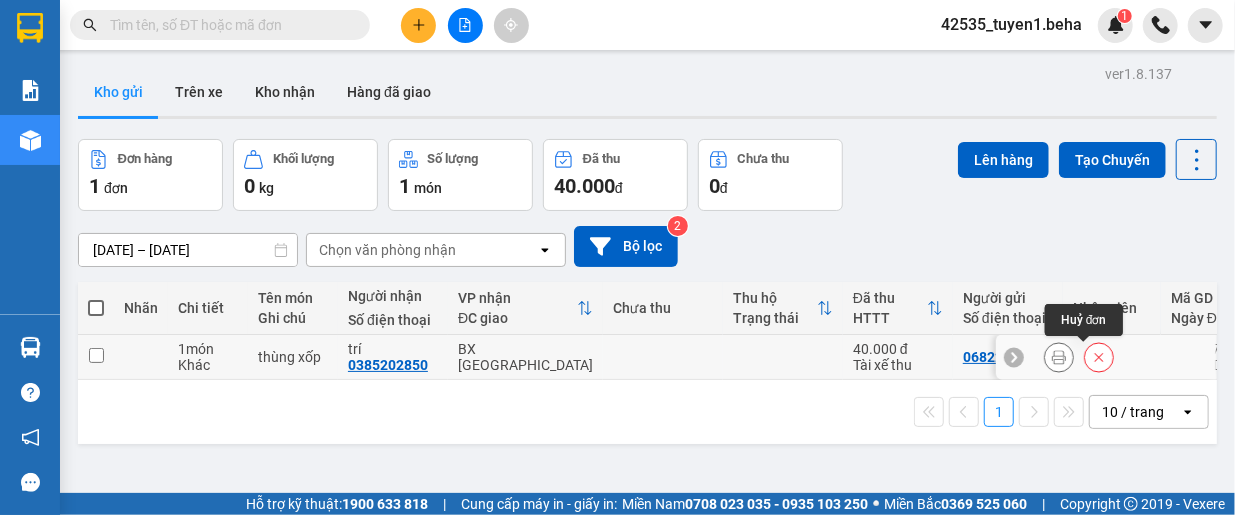click 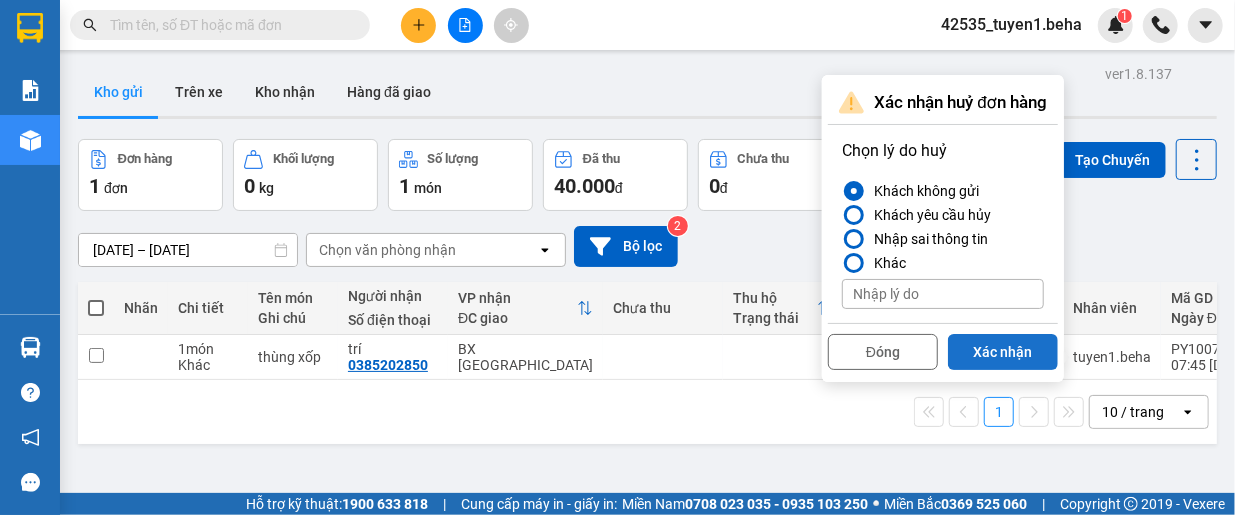 click on "Xác nhận" at bounding box center (1003, 352) 